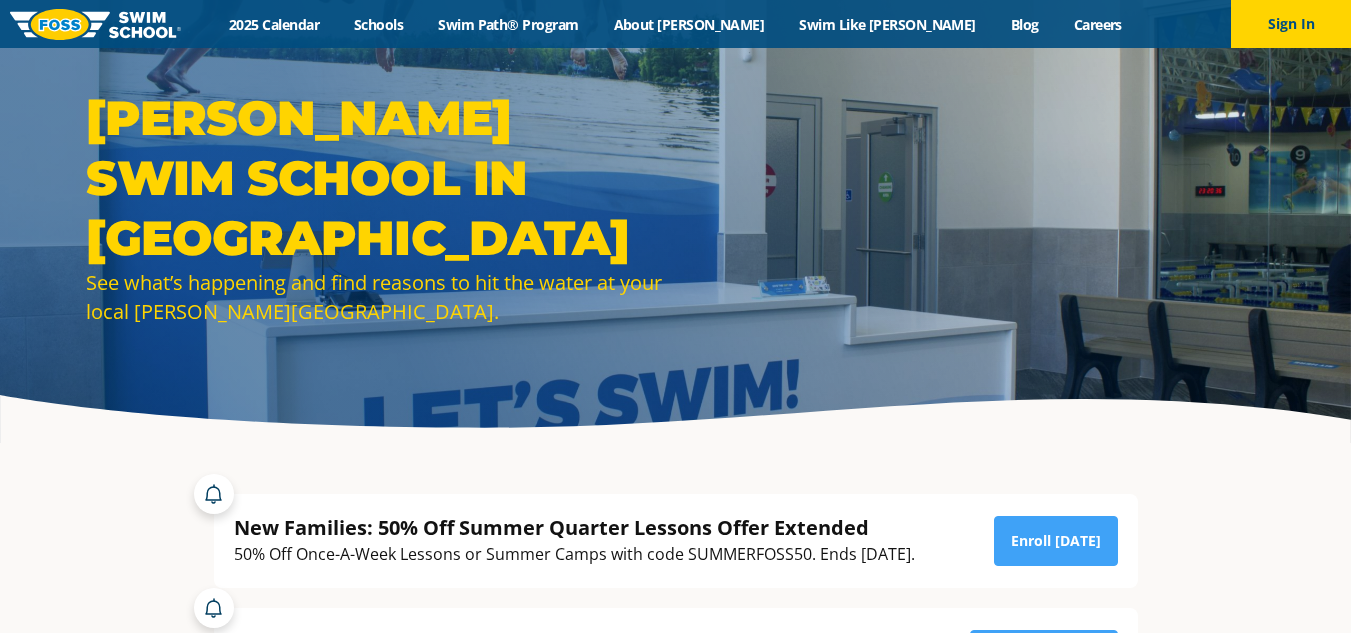 scroll, scrollTop: 0, scrollLeft: 0, axis: both 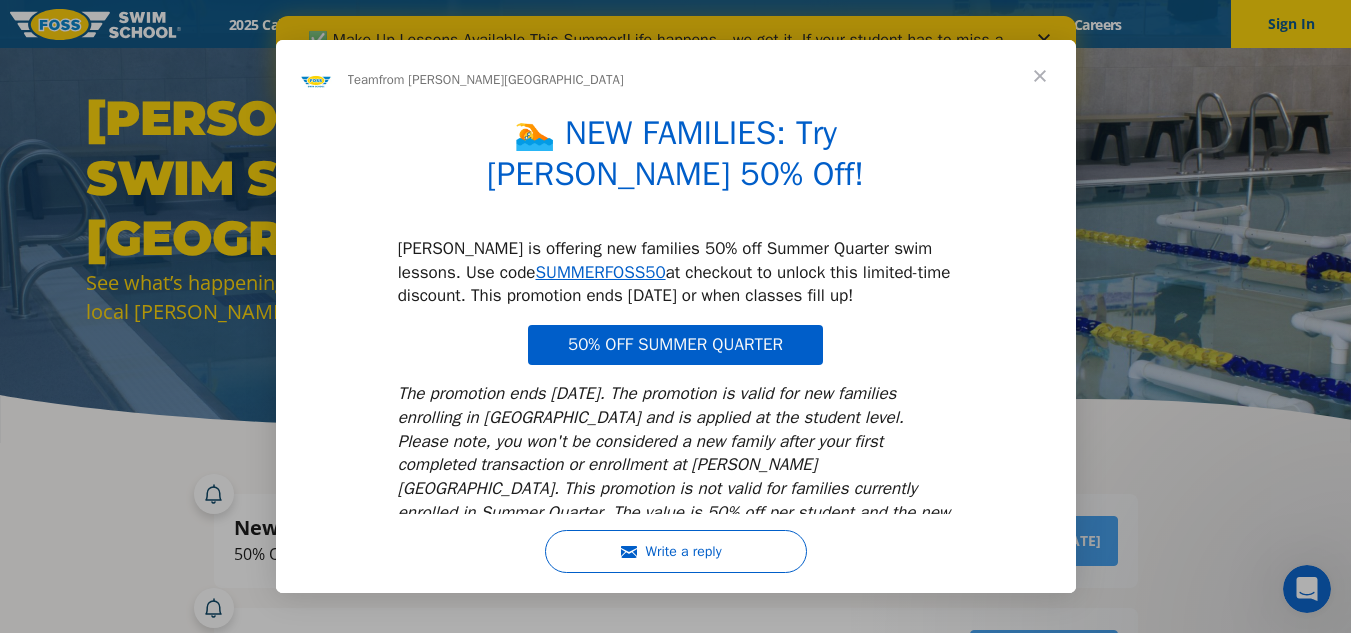 click at bounding box center (1040, 76) 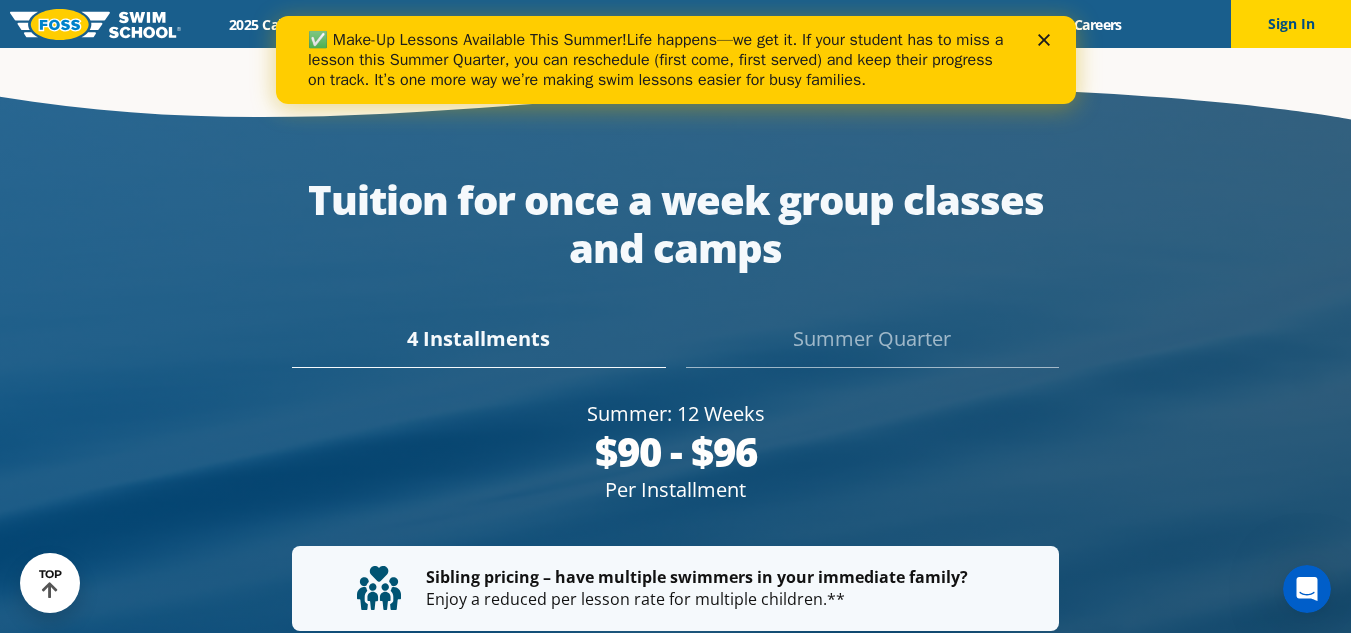 scroll, scrollTop: 3511, scrollLeft: 0, axis: vertical 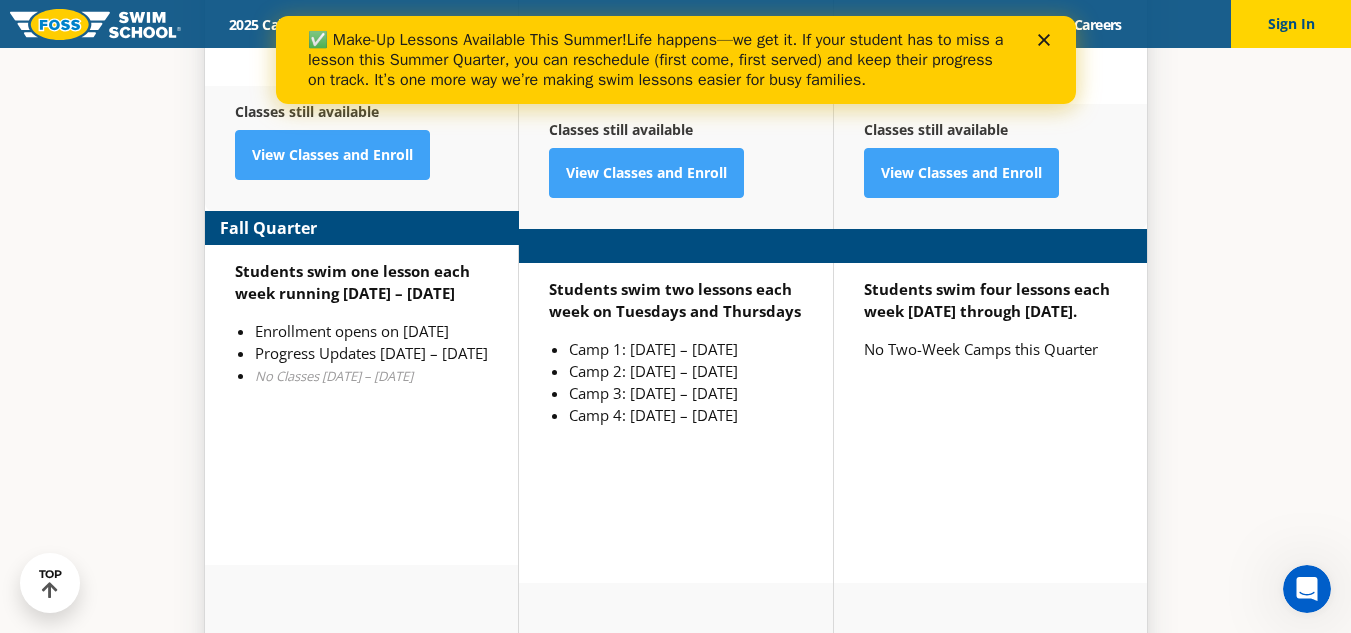 drag, startPoint x: 1347, startPoint y: 419, endPoint x: 1345, endPoint y: 435, distance: 16.124516 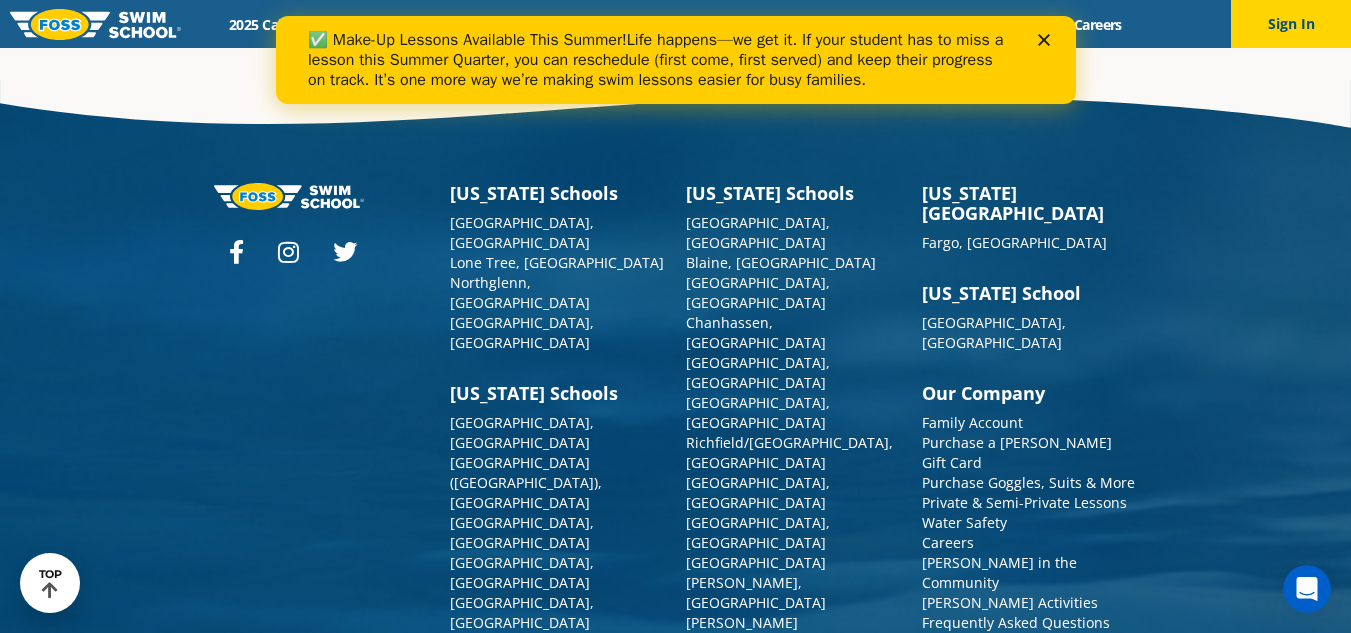 scroll, scrollTop: 7226, scrollLeft: 0, axis: vertical 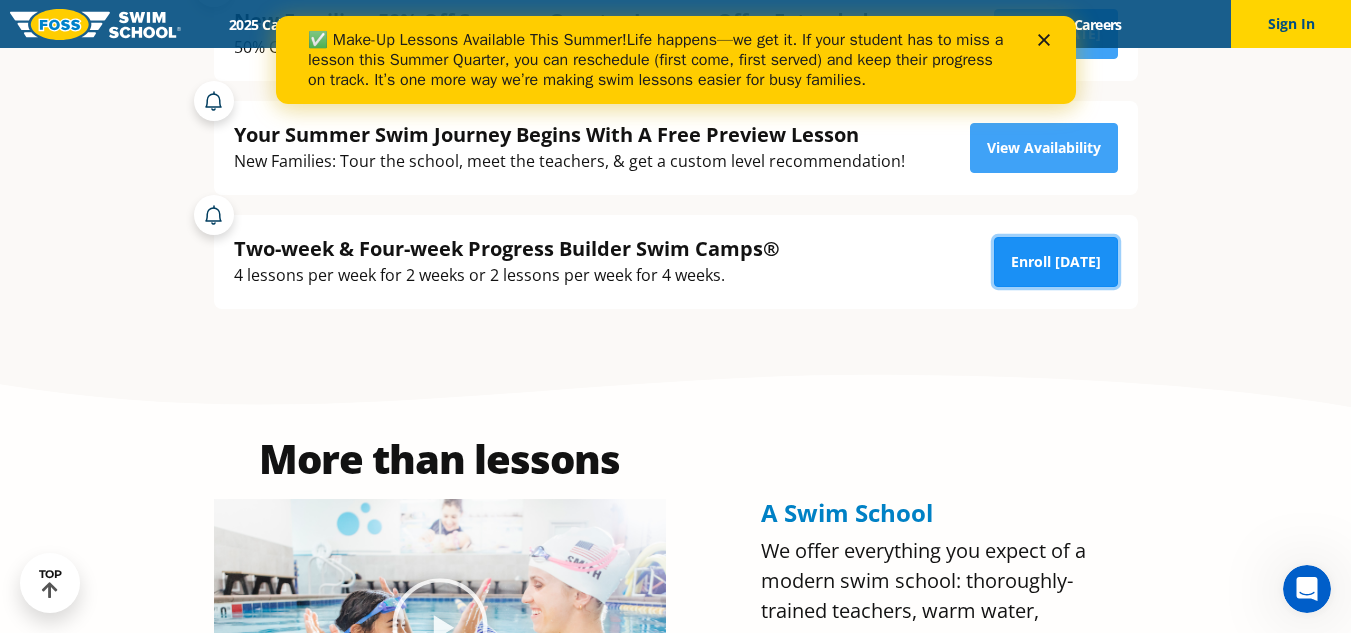 click on "Enroll [DATE]" at bounding box center (1056, 262) 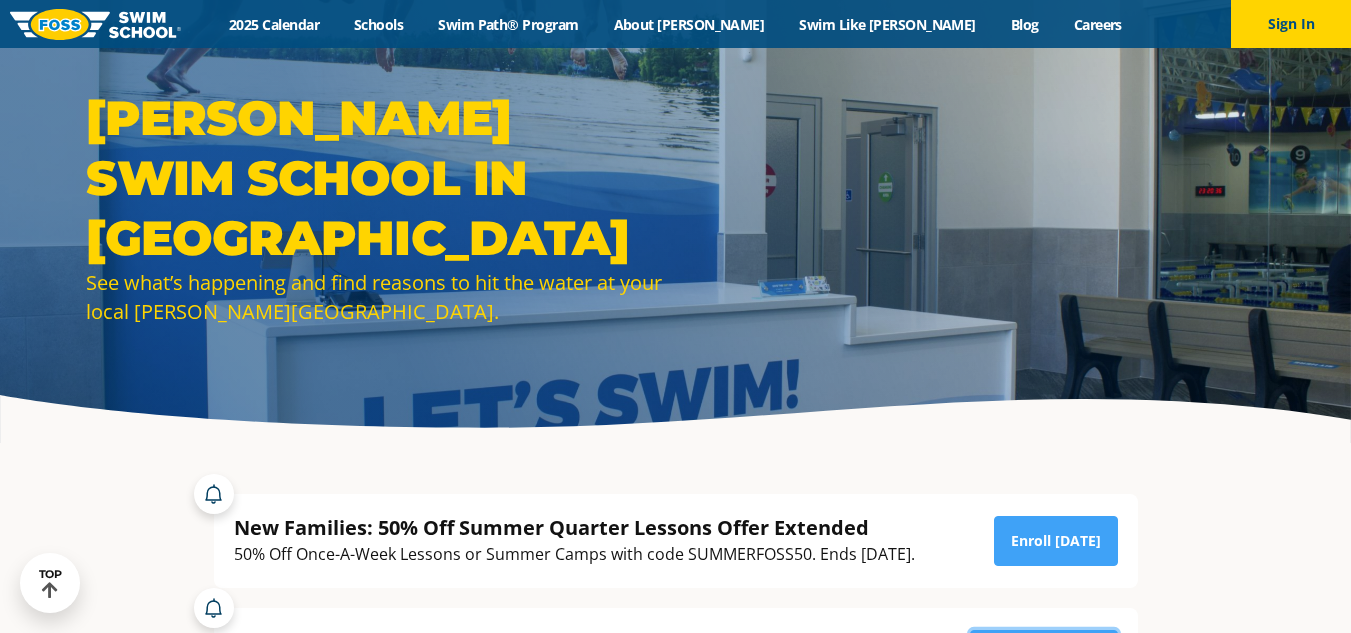 scroll, scrollTop: 507, scrollLeft: 0, axis: vertical 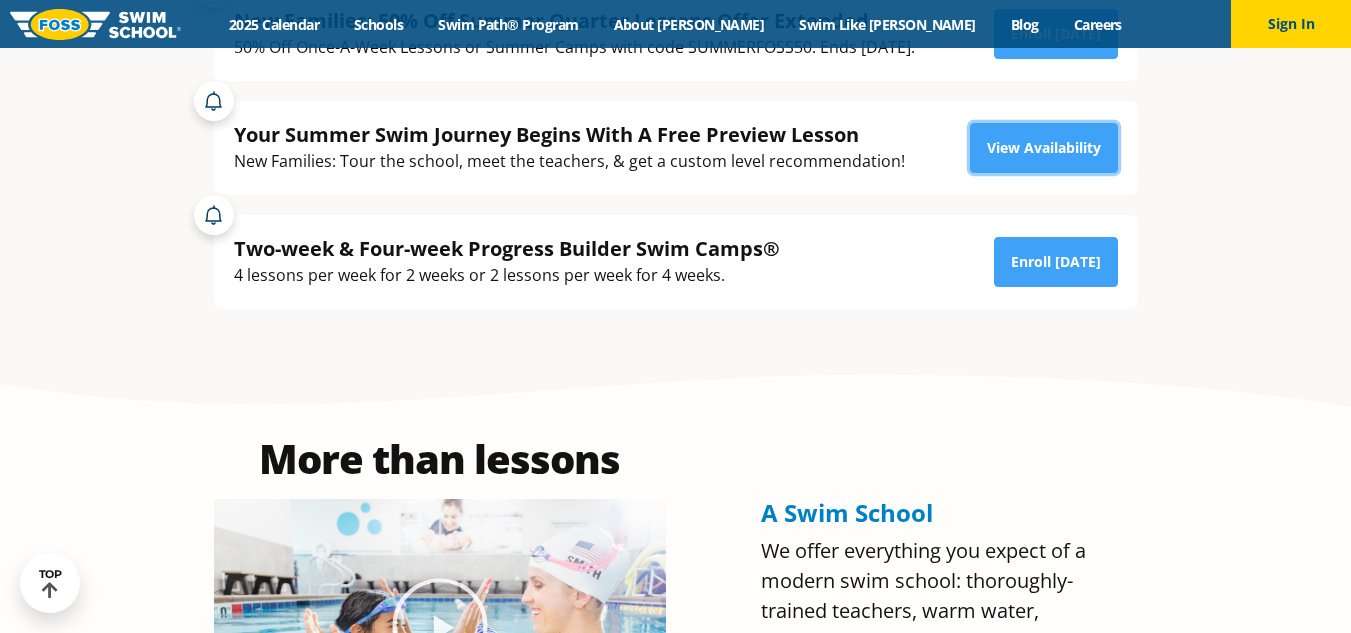 click on "View Availability" at bounding box center [1044, 148] 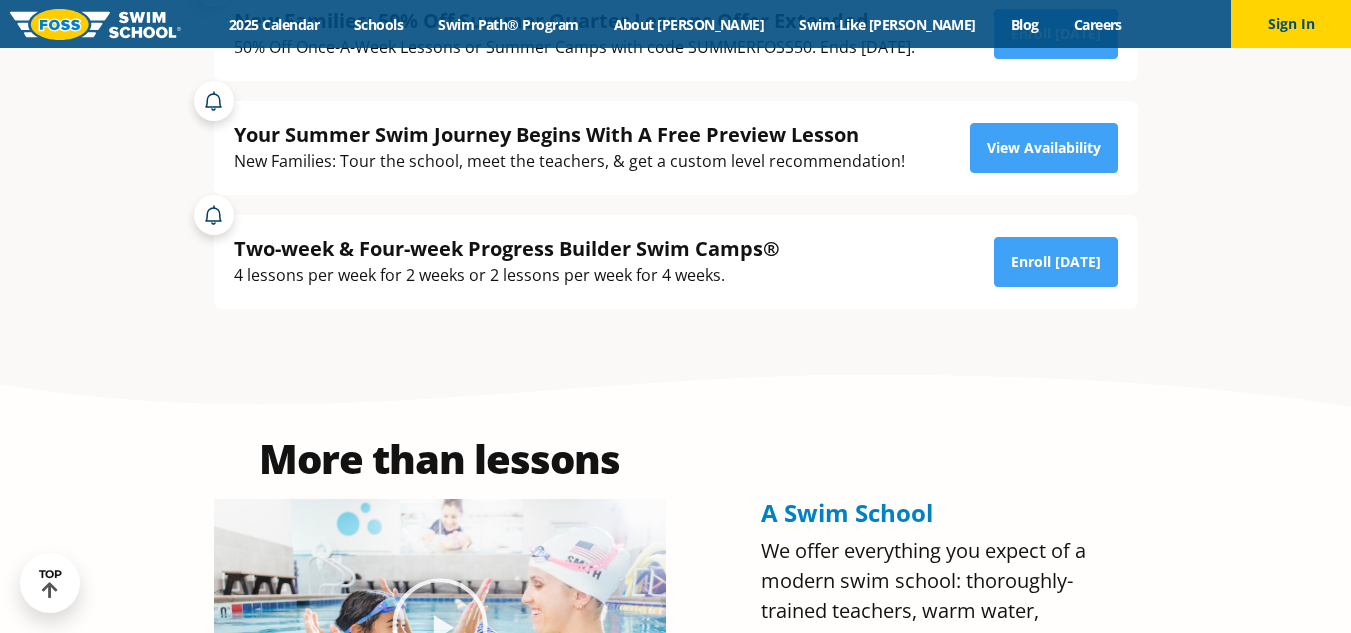 scroll, scrollTop: 0, scrollLeft: 0, axis: both 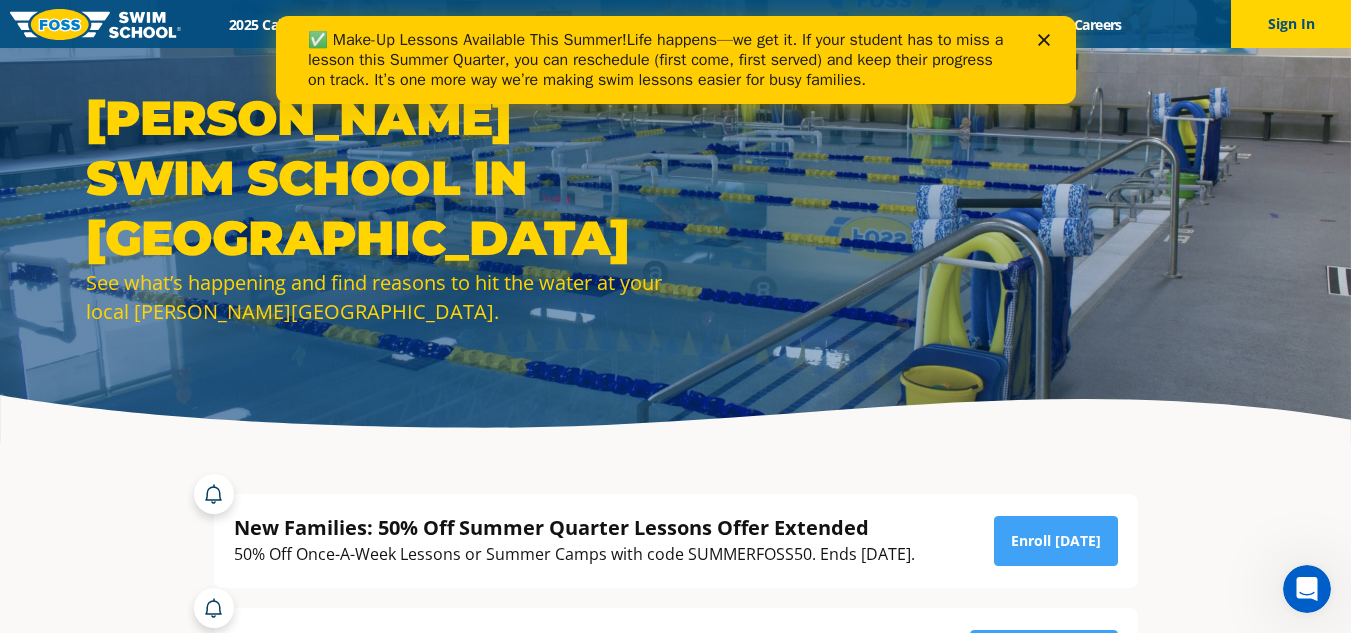 click 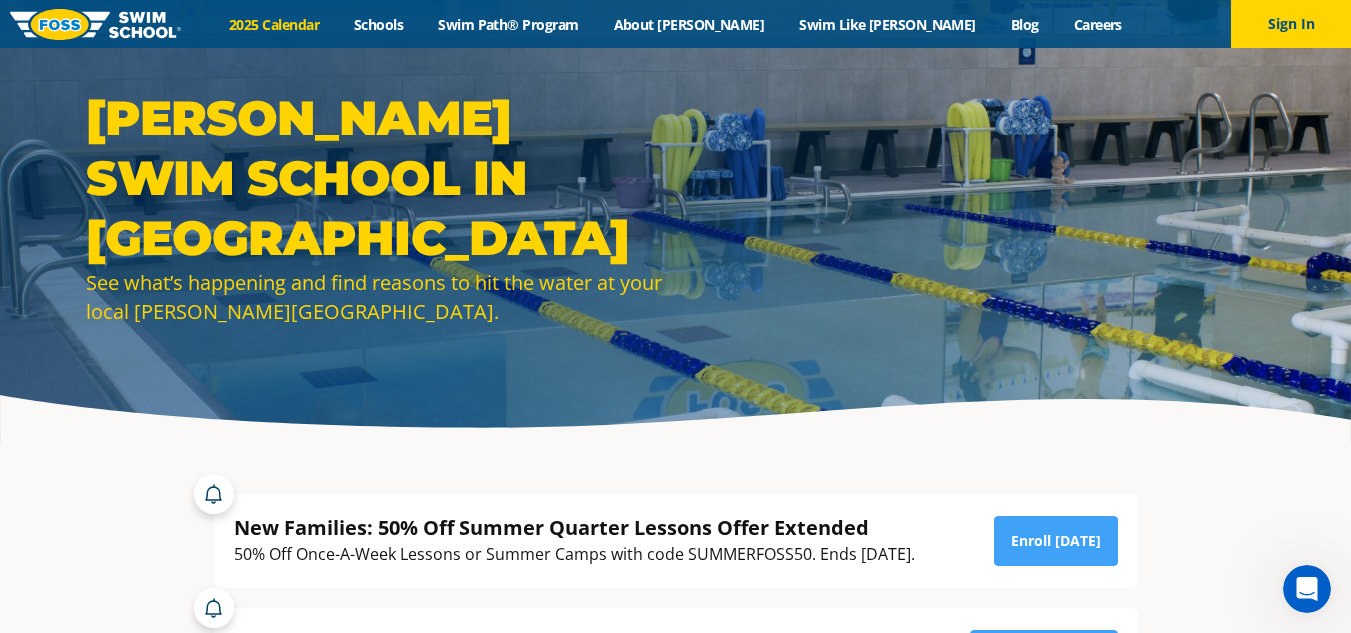click on "2025 Calendar" at bounding box center (274, 24) 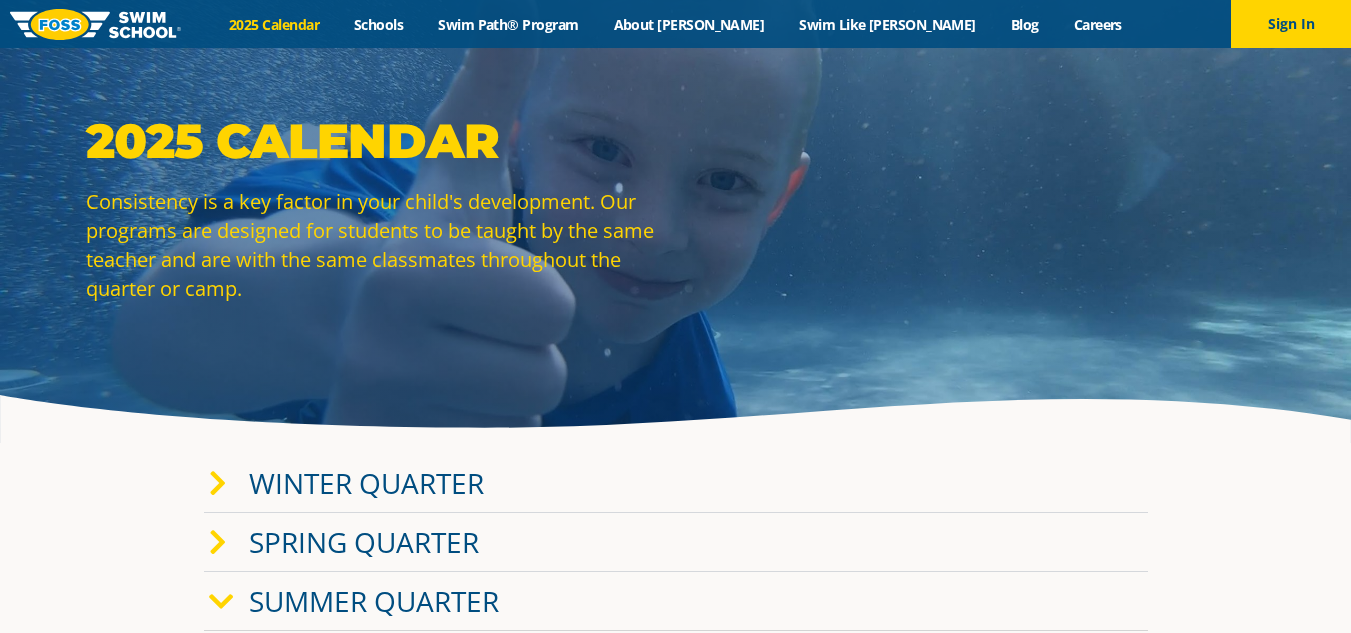 scroll, scrollTop: 0, scrollLeft: 0, axis: both 